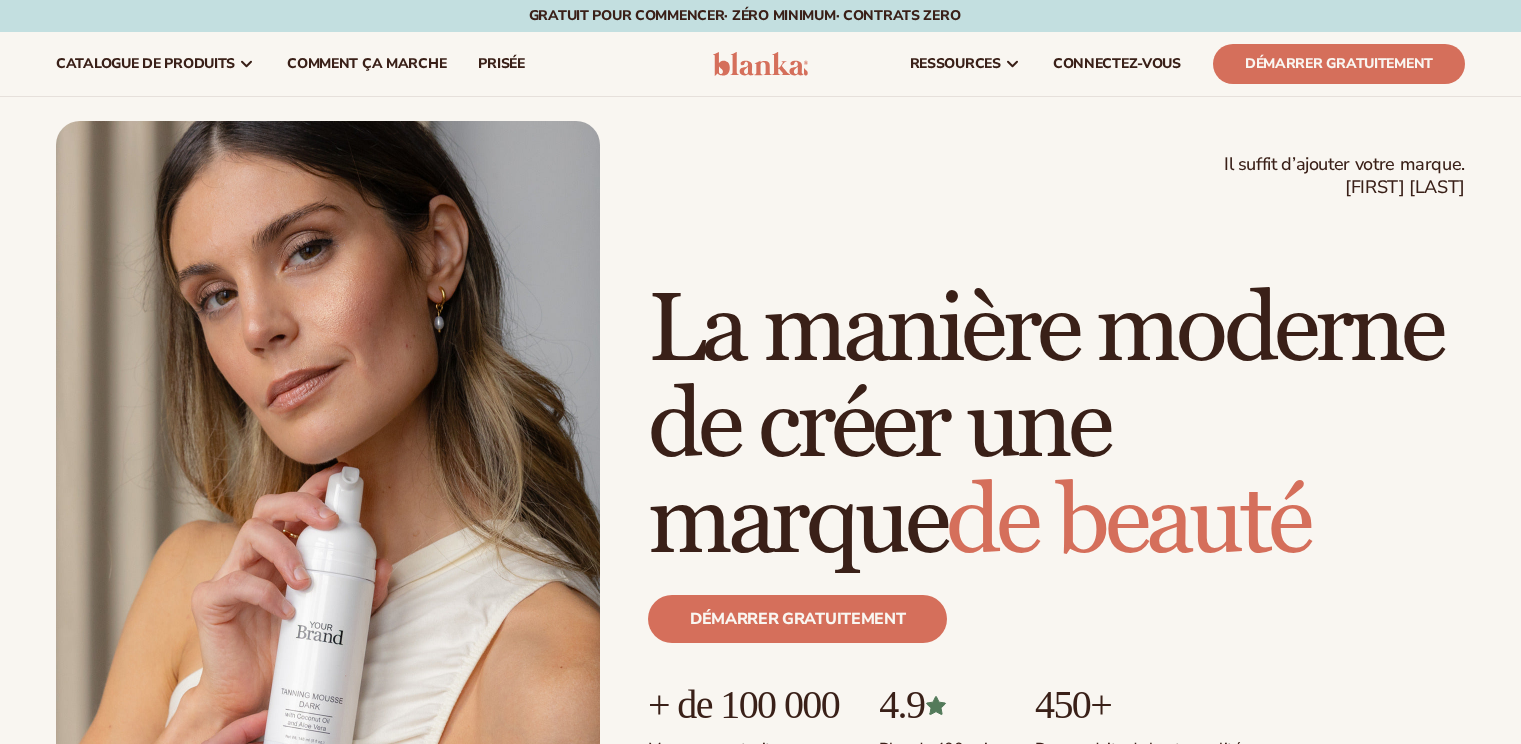 scroll, scrollTop: 0, scrollLeft: 0, axis: both 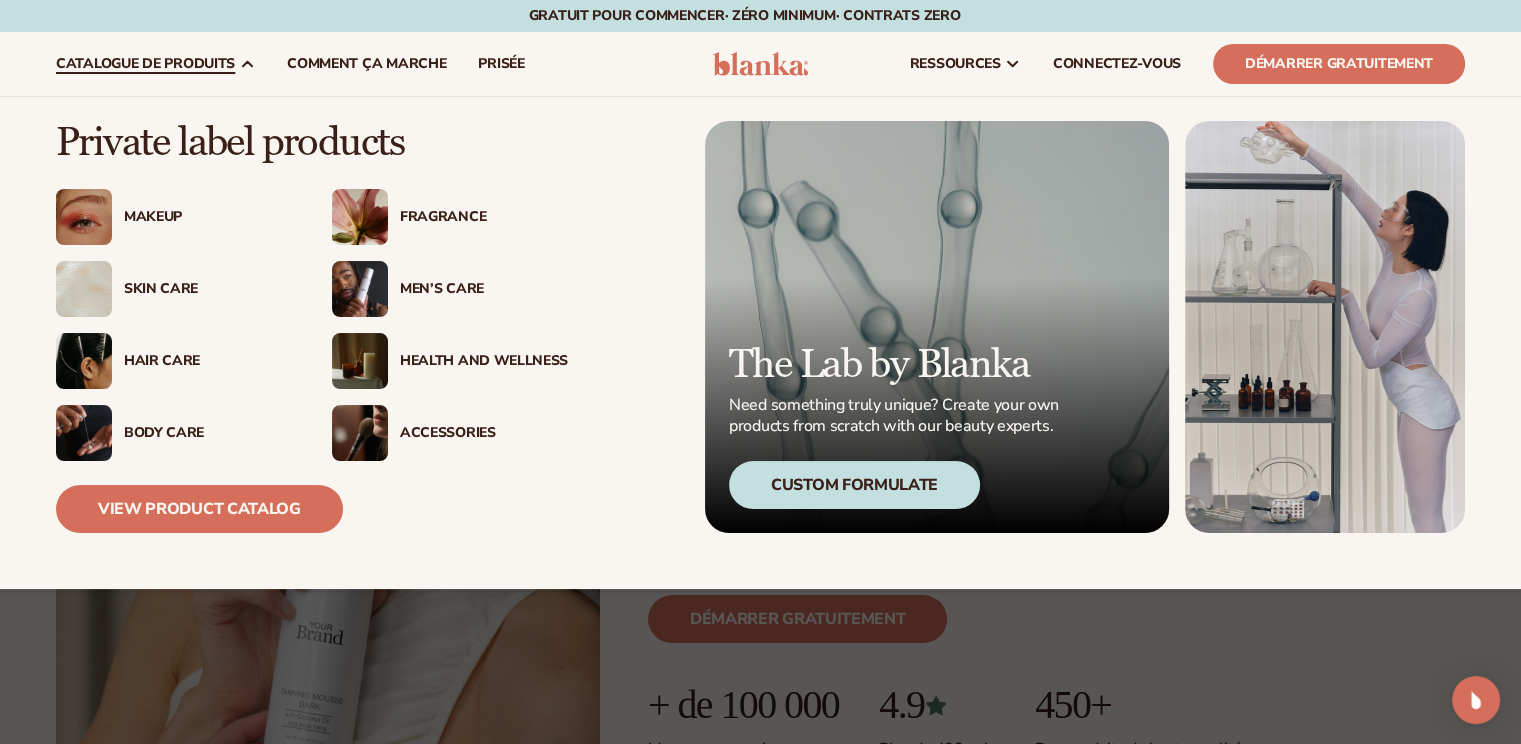 click on "Catalogue de produits" at bounding box center [145, 64] 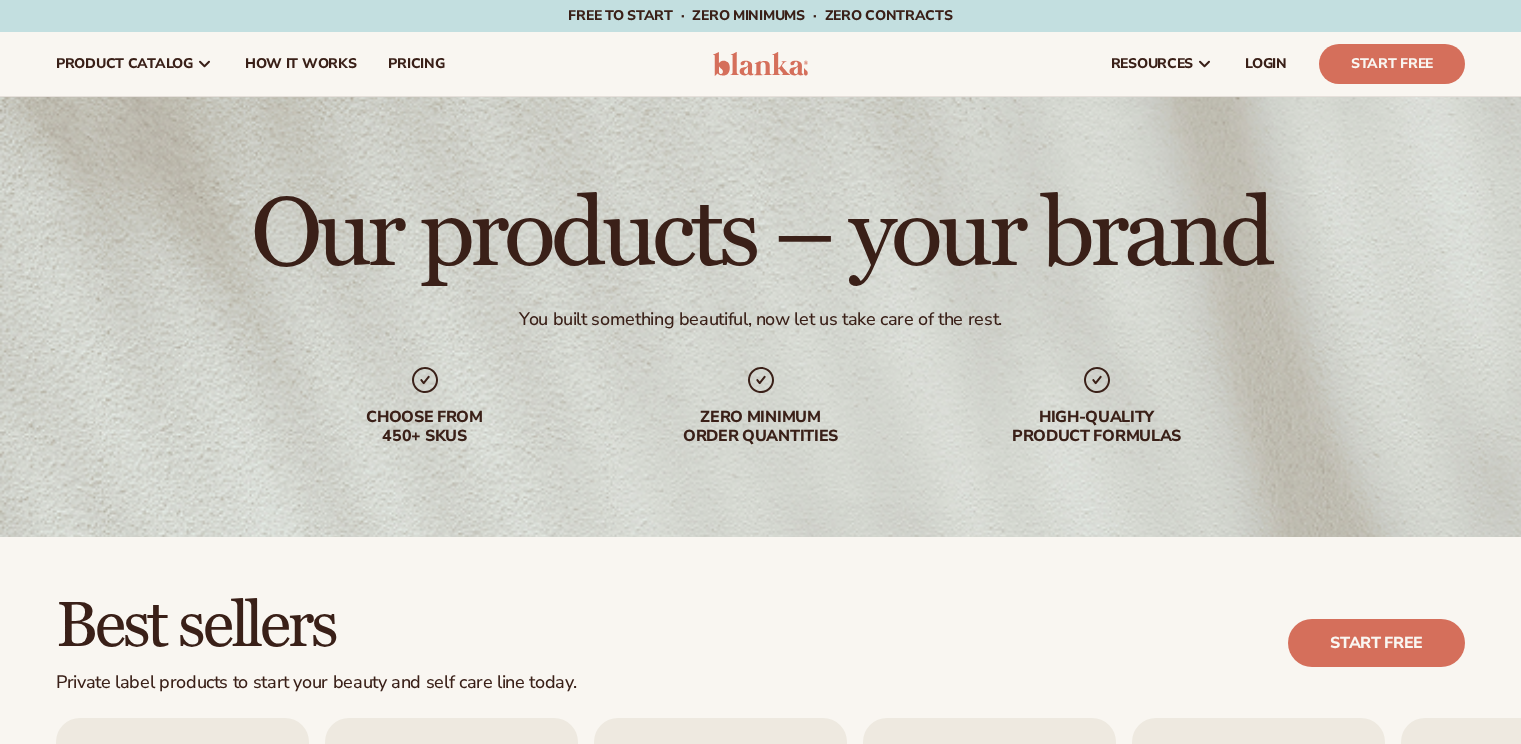scroll, scrollTop: 0, scrollLeft: 0, axis: both 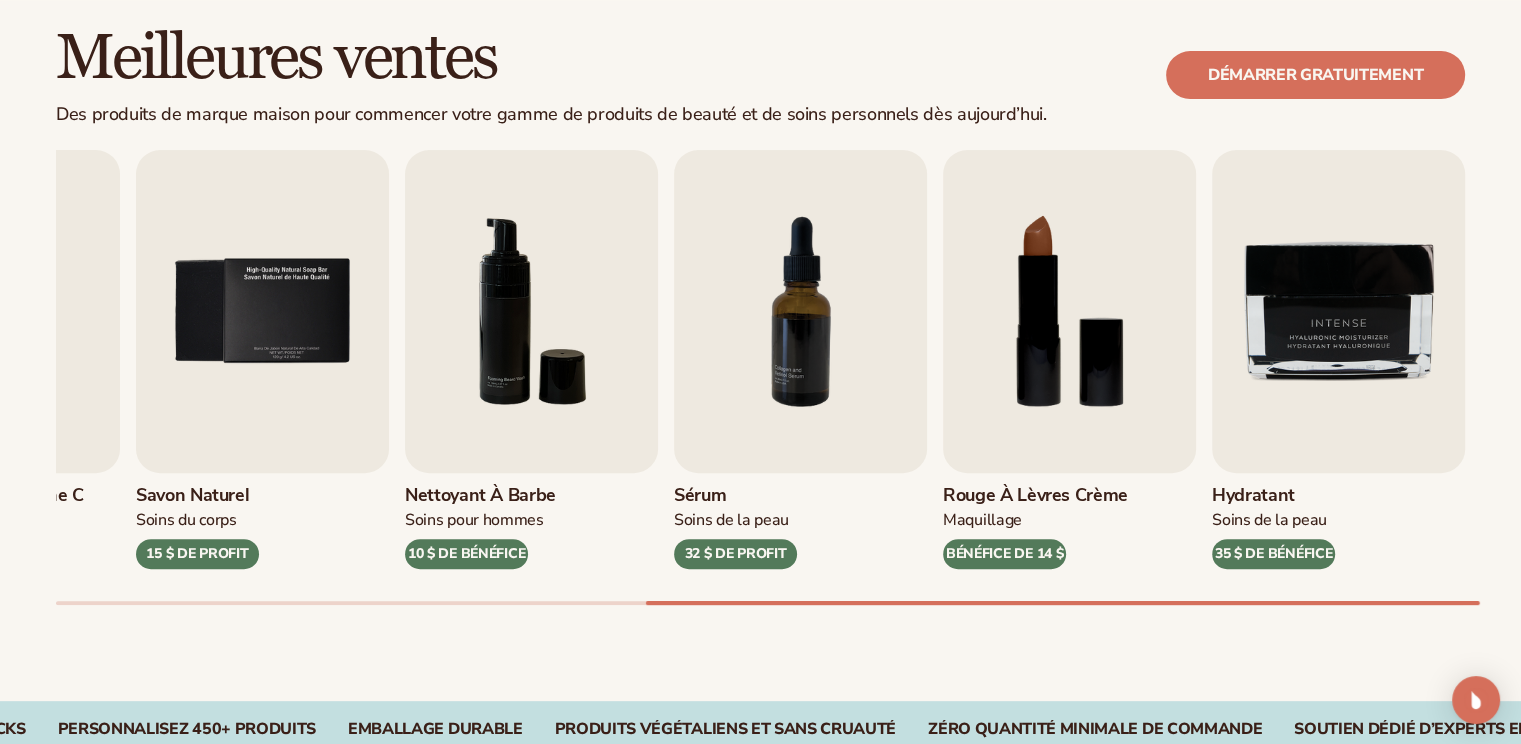 click on "Meilleures ventes Des produits de marque maison pour commencer votre gamme de produits de beauté et de soins personnels dès aujourd’hui.
Démarrer gratuitement
Gloss
Maquillage
BÉNÉFICE DE 16 $
Hydratant
Soins de la peau
17 $ DE BÉNÉFICE
Baume
Soins du corps
12 $ DE BÉNÉFICE
Nettoyant à la vitamine C" at bounding box center [760, 335] 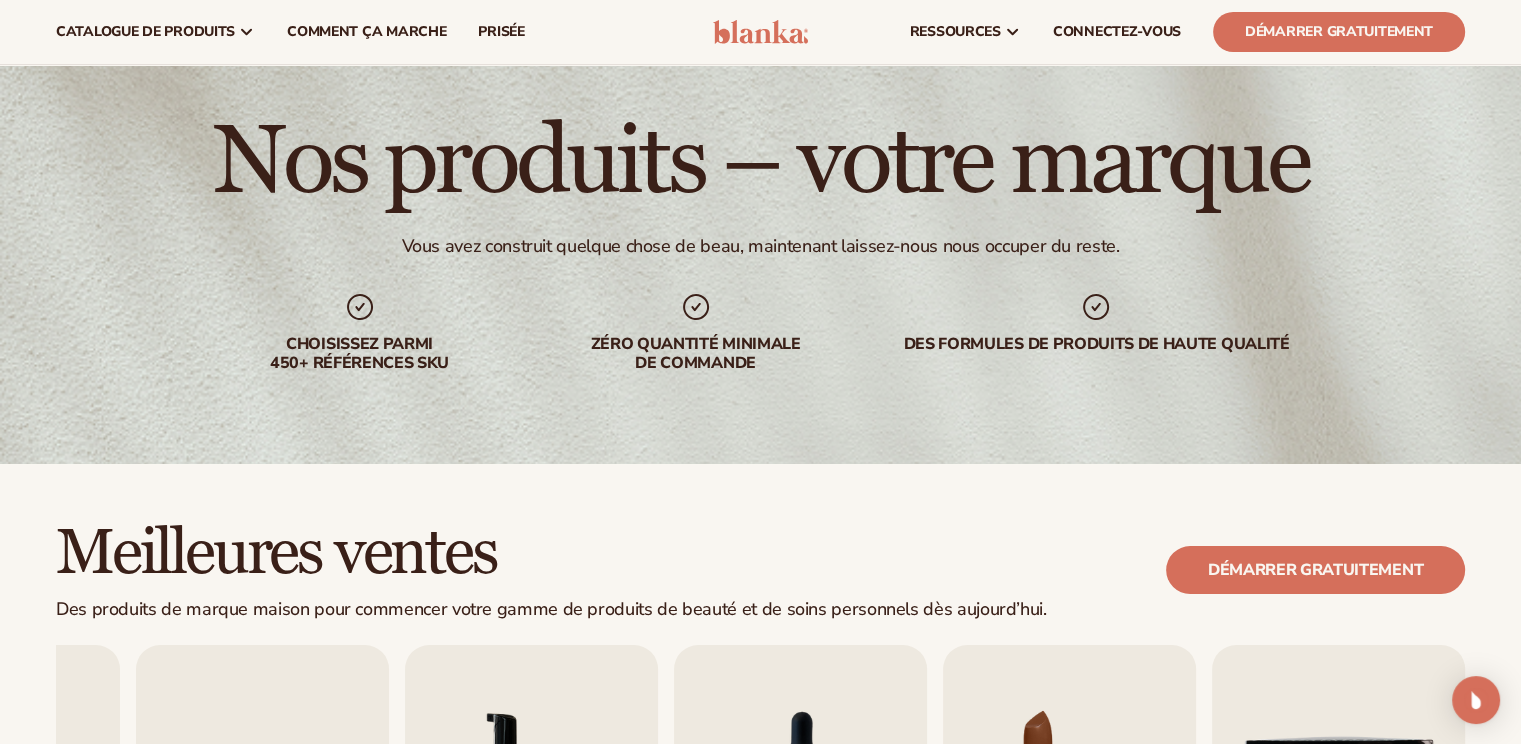 scroll, scrollTop: 0, scrollLeft: 0, axis: both 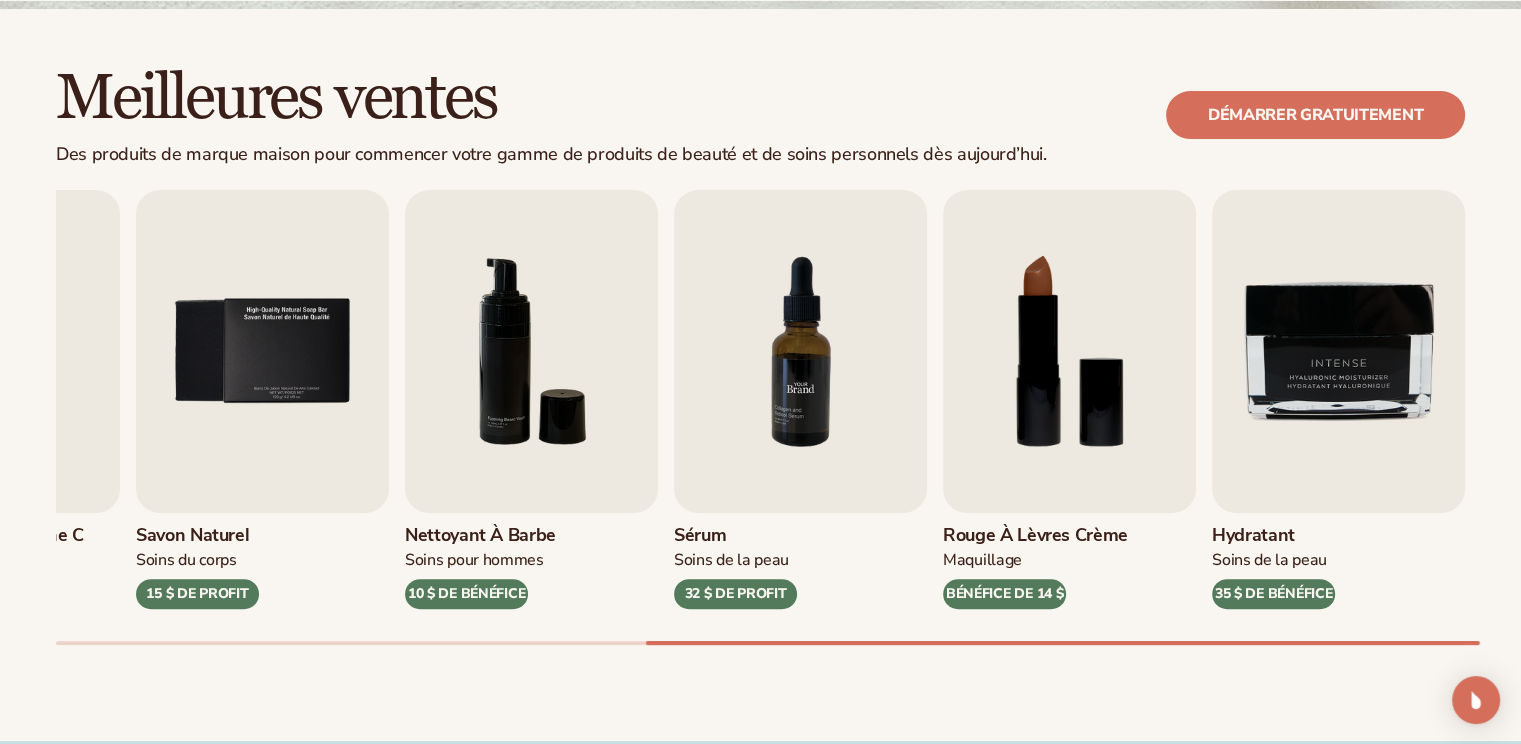 click at bounding box center [800, 351] 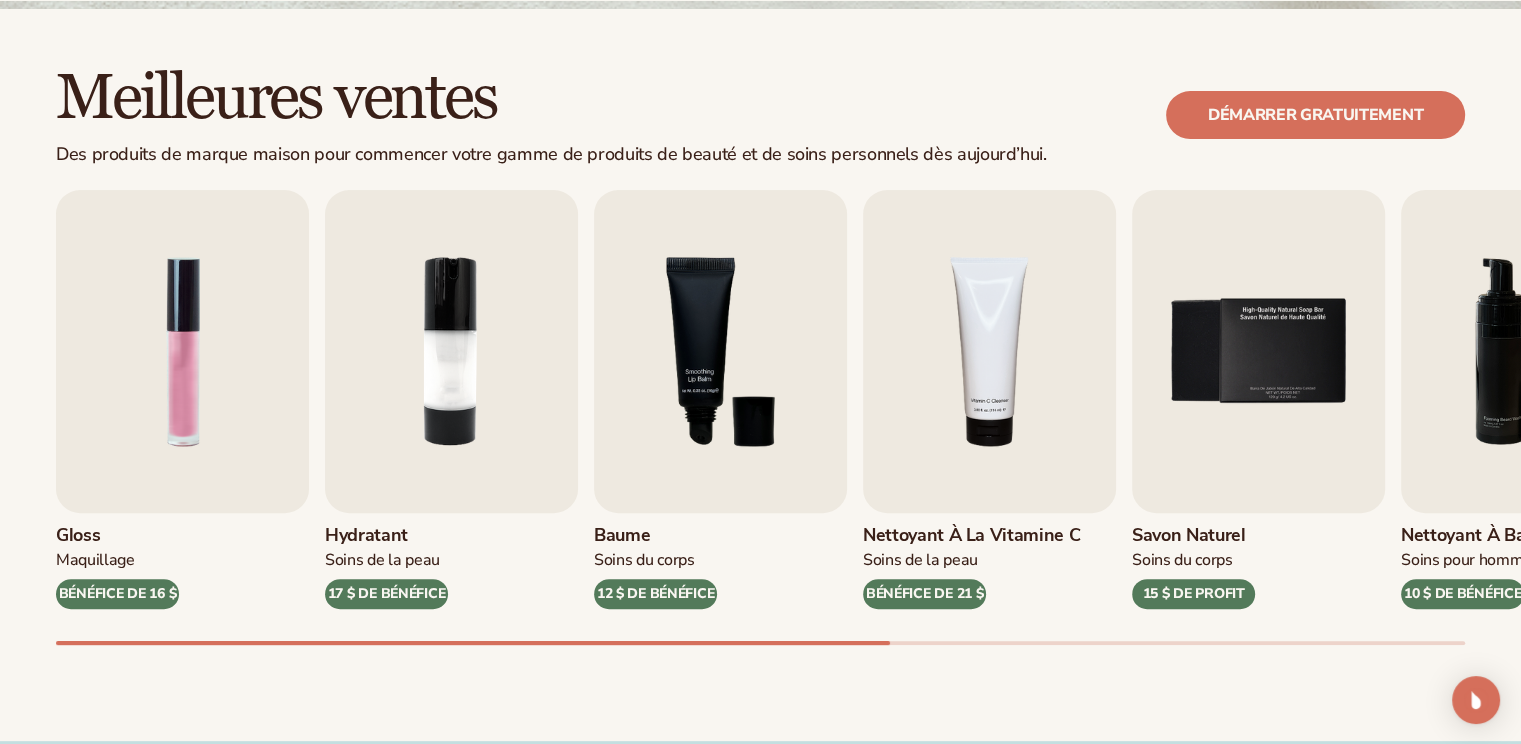 click on "Hydratant" at bounding box center (386, 536) 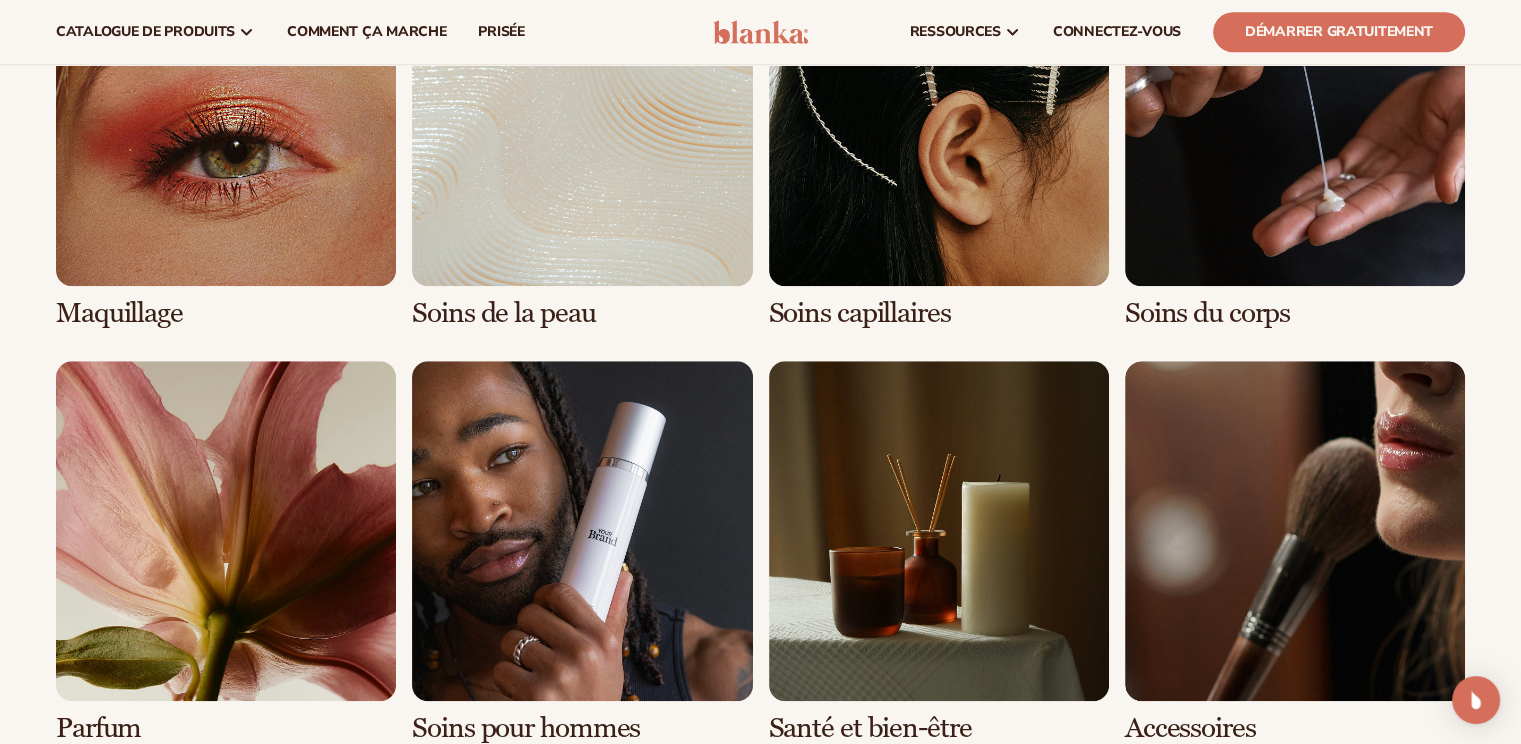 scroll, scrollTop: 1547, scrollLeft: 0, axis: vertical 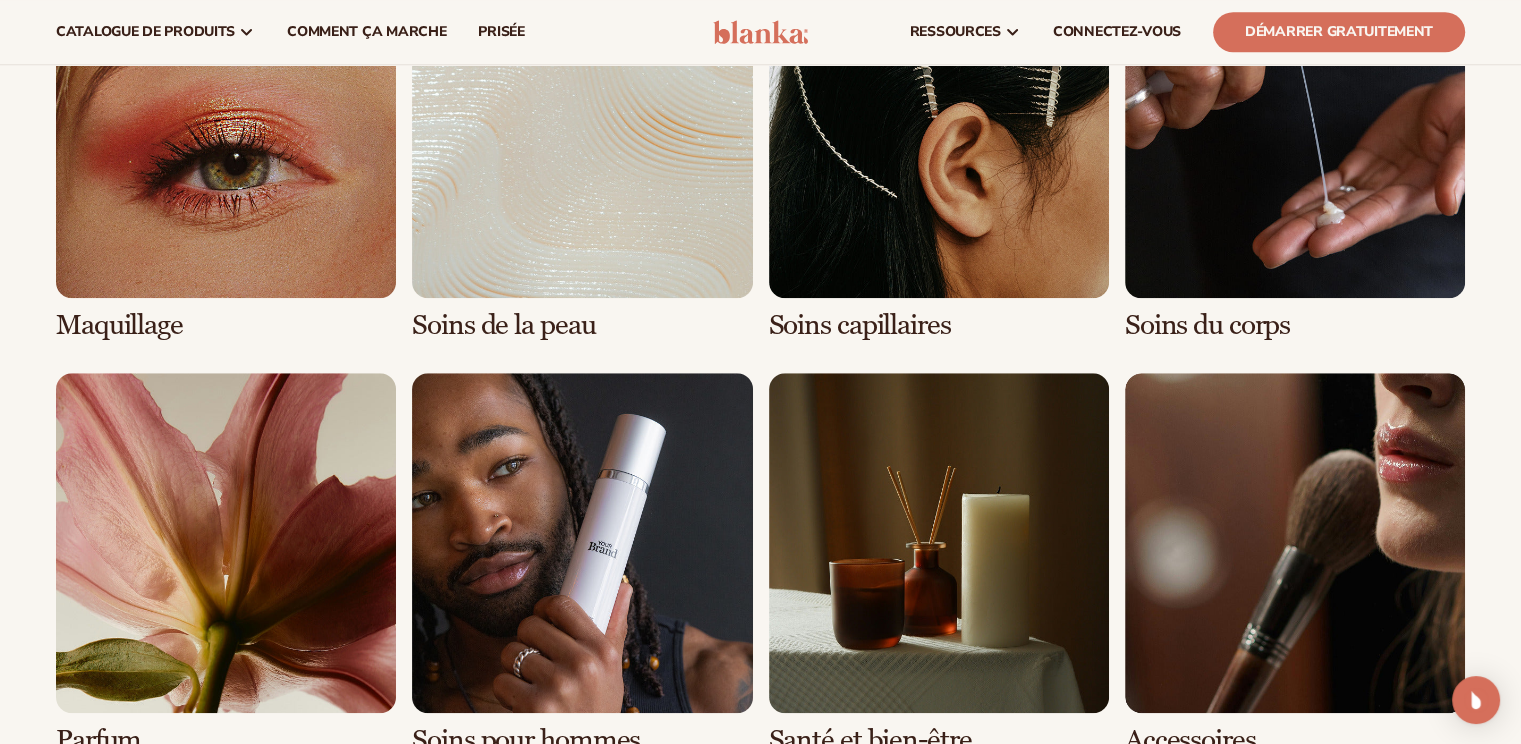 click at bounding box center (939, 149) 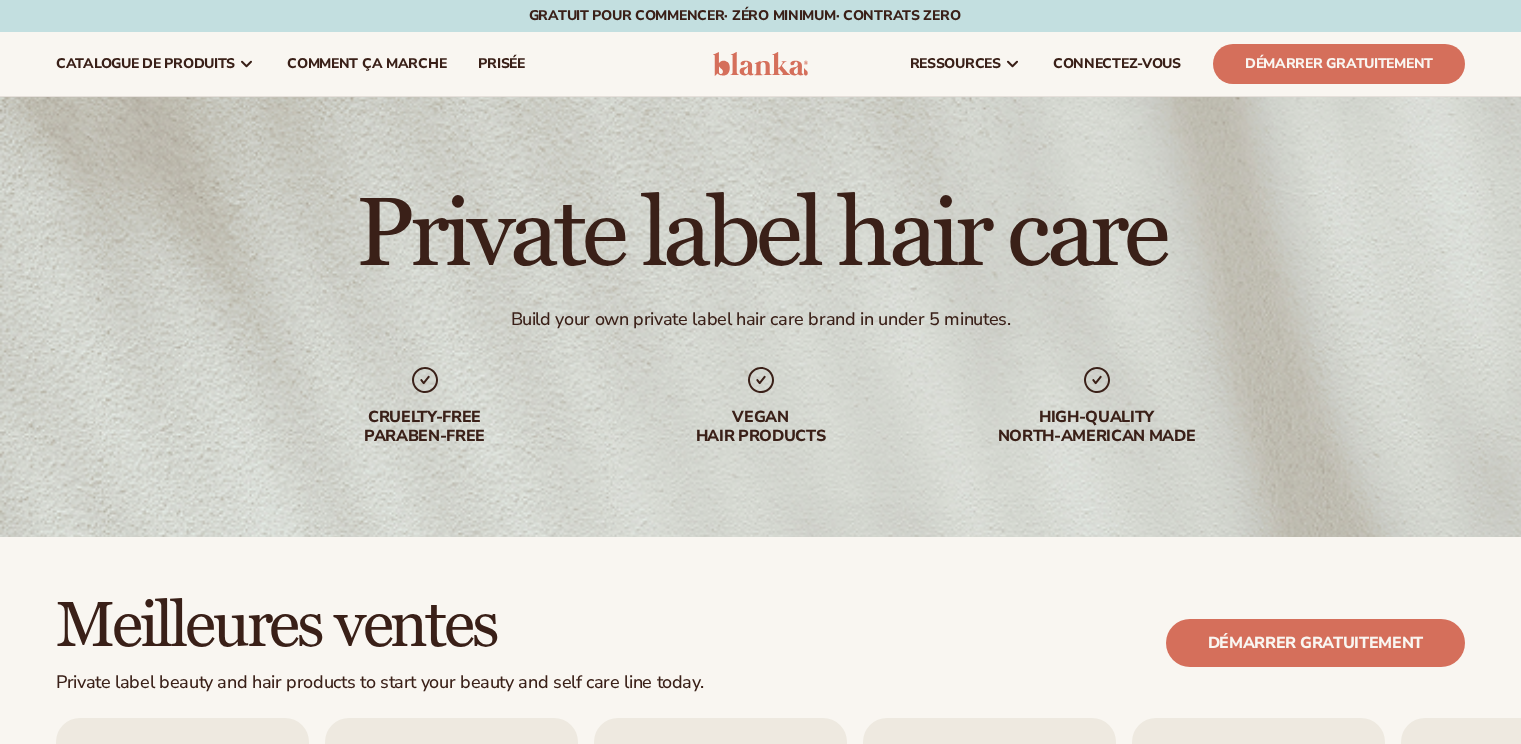 scroll, scrollTop: 0, scrollLeft: 0, axis: both 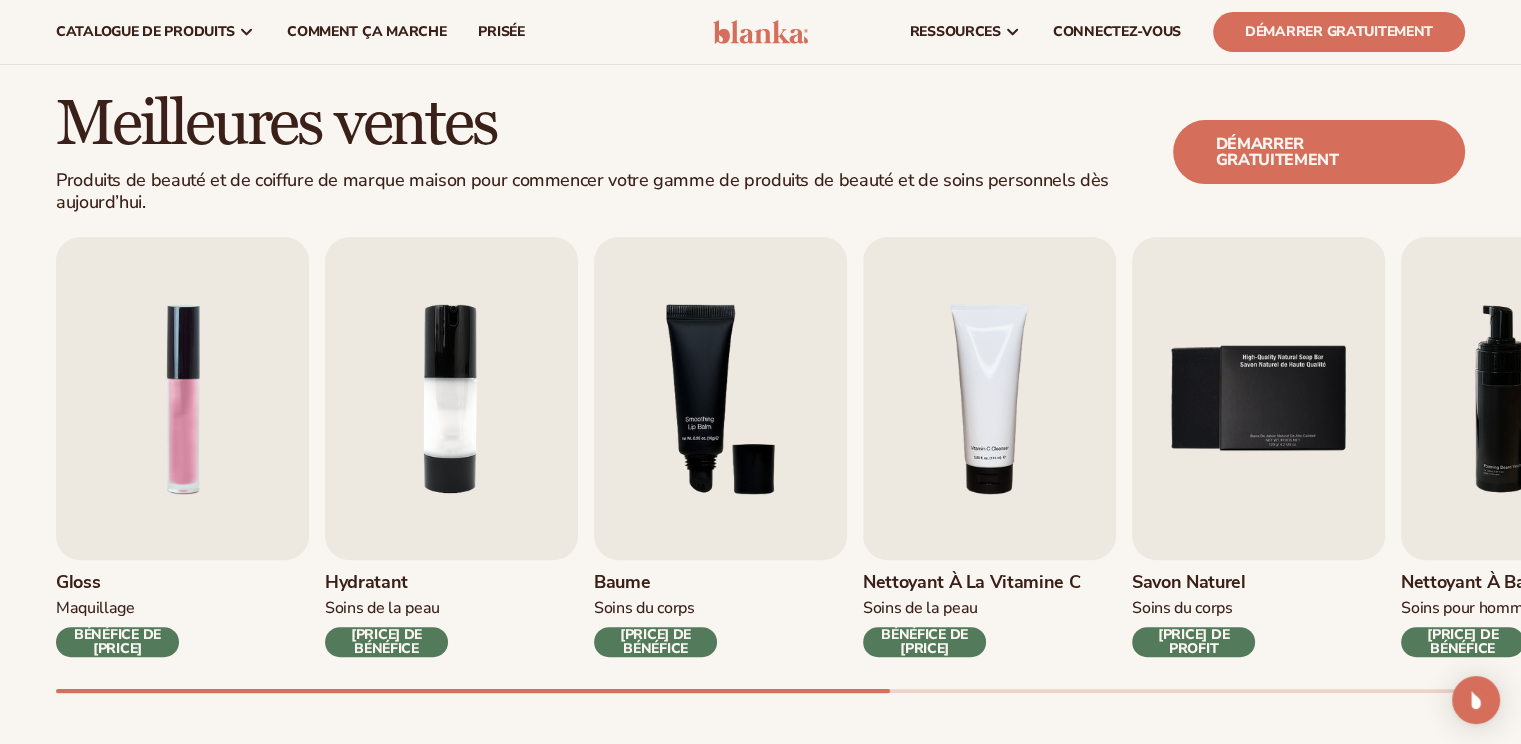 click on "BÉNÉFICE DE [PRICE]" at bounding box center (924, 642) 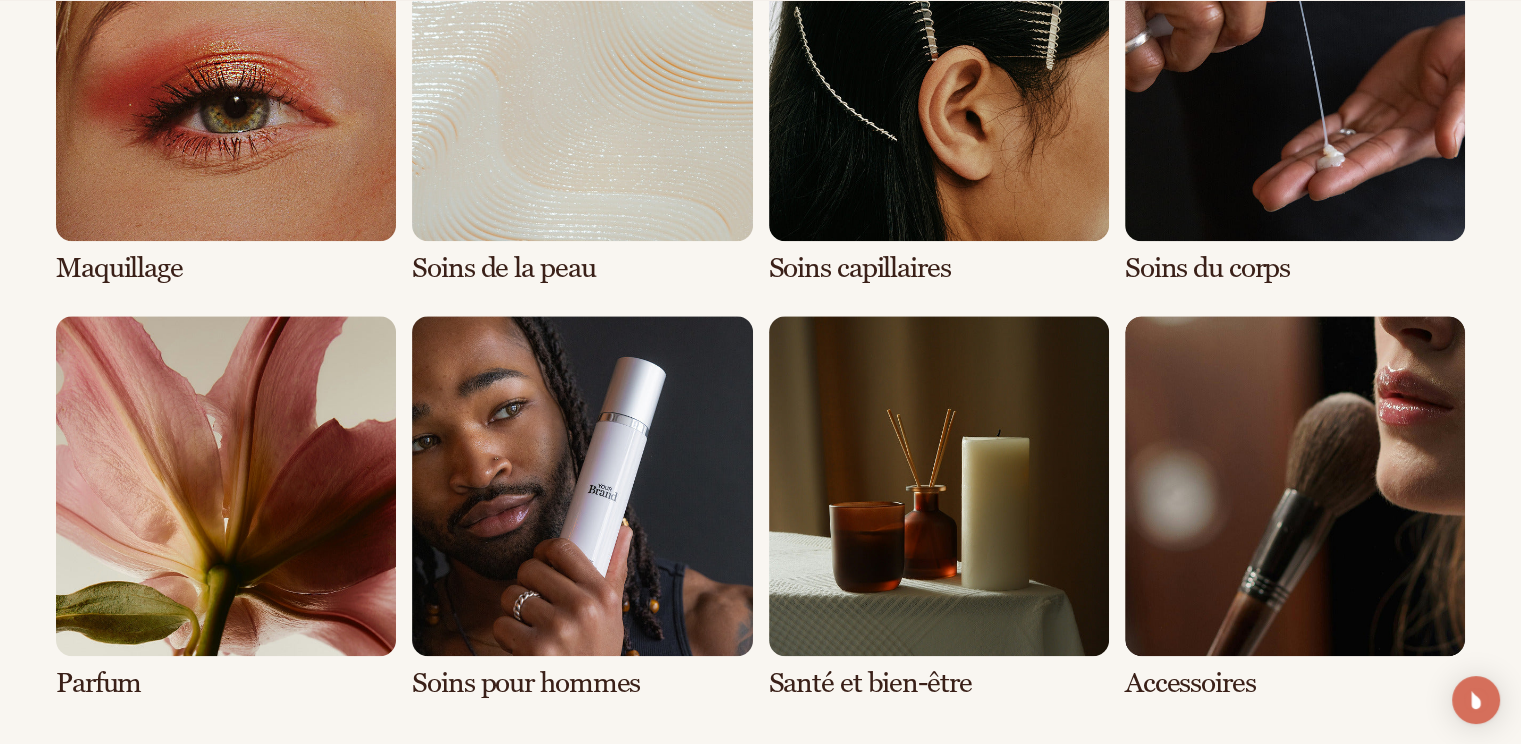 scroll, scrollTop: 1720, scrollLeft: 0, axis: vertical 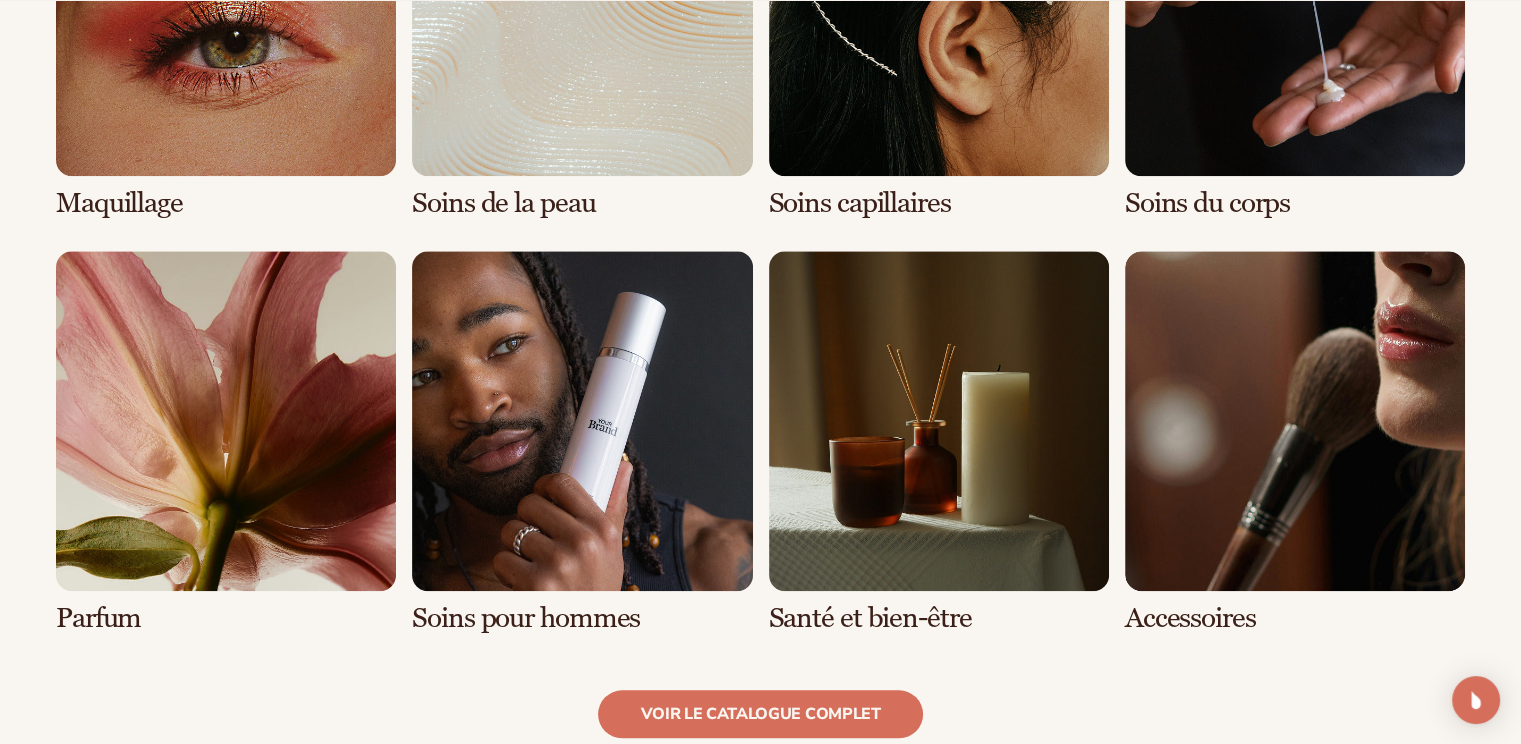 click at bounding box center [226, 442] 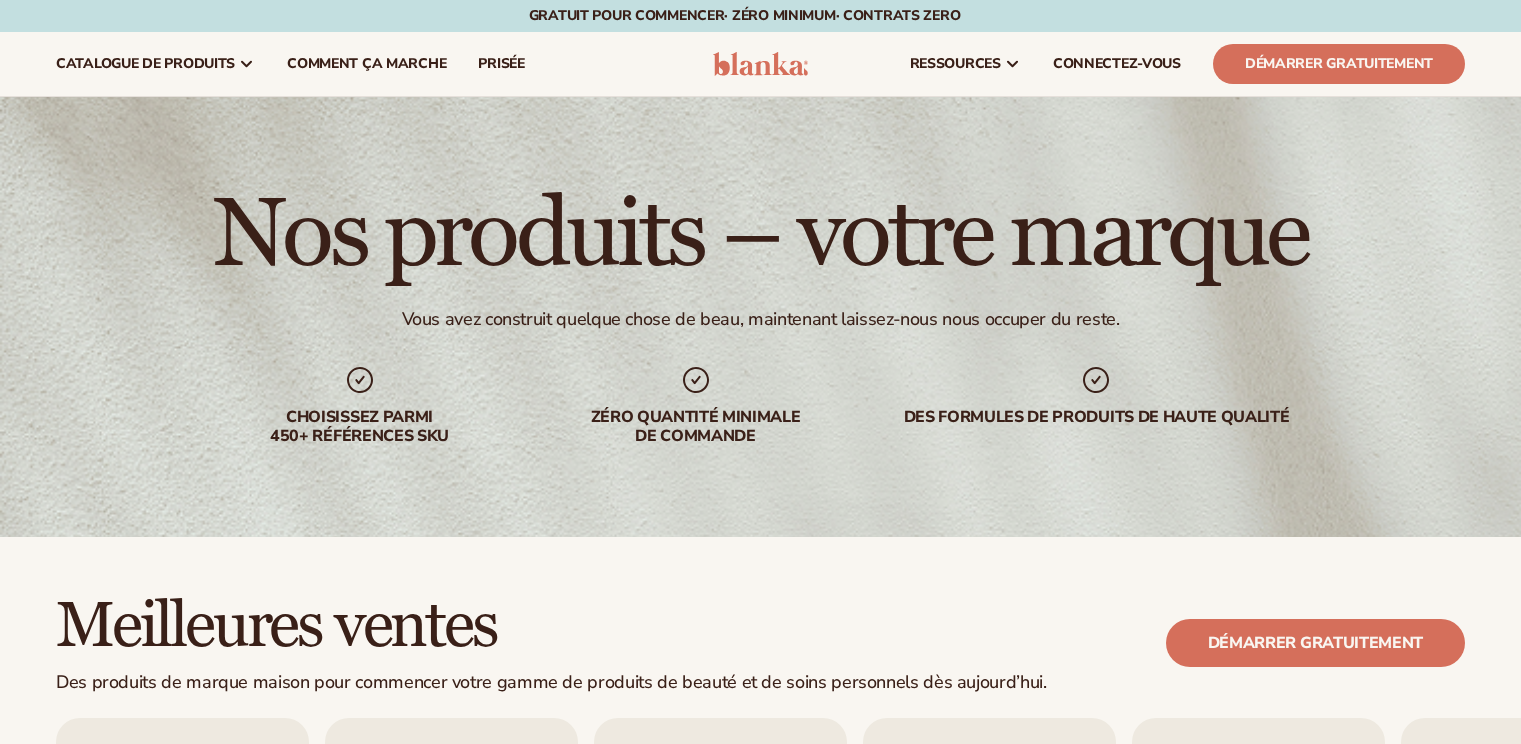 scroll, scrollTop: 0, scrollLeft: 0, axis: both 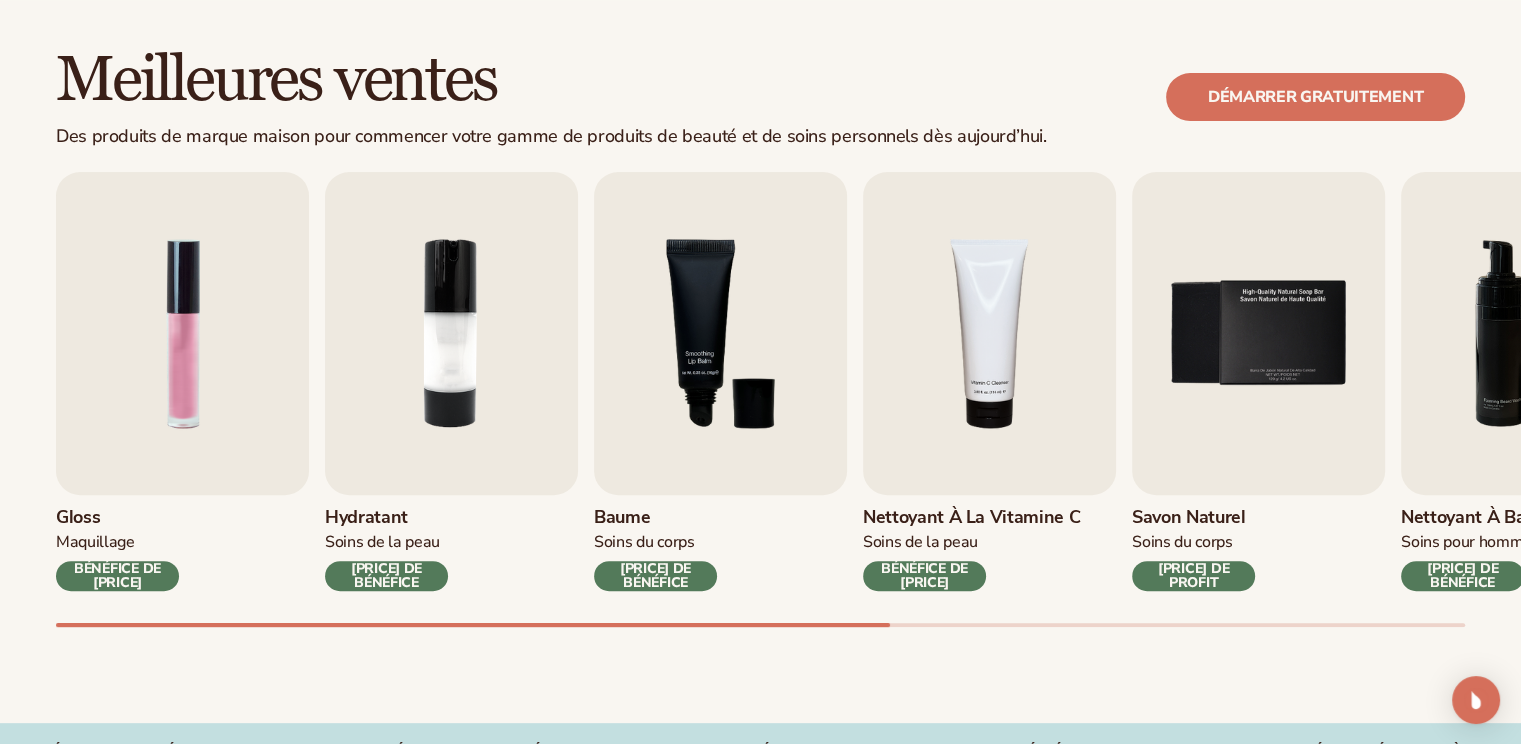 drag, startPoint x: 775, startPoint y: 620, endPoint x: 1032, endPoint y: 628, distance: 257.12448 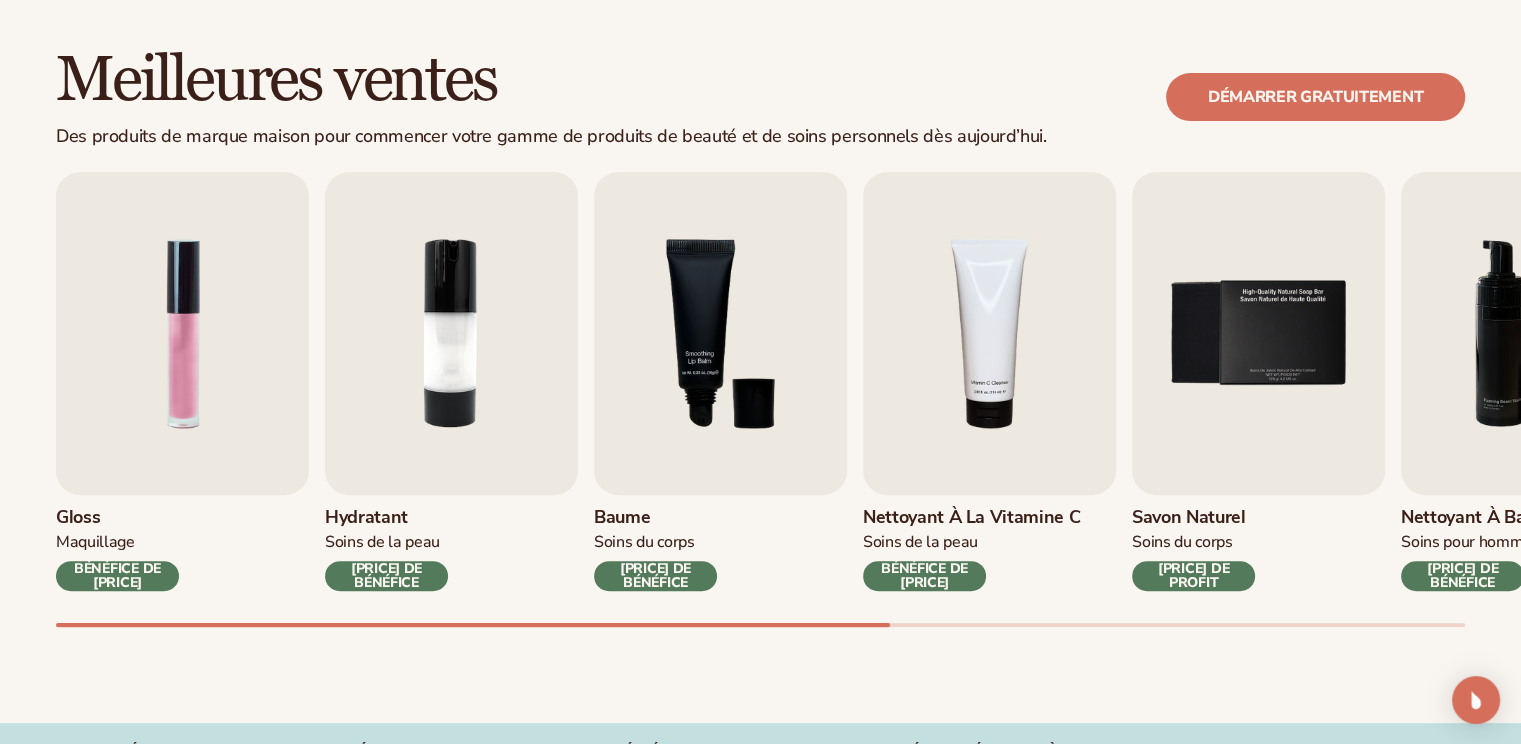 scroll, scrollTop: 0, scrollLeft: 0, axis: both 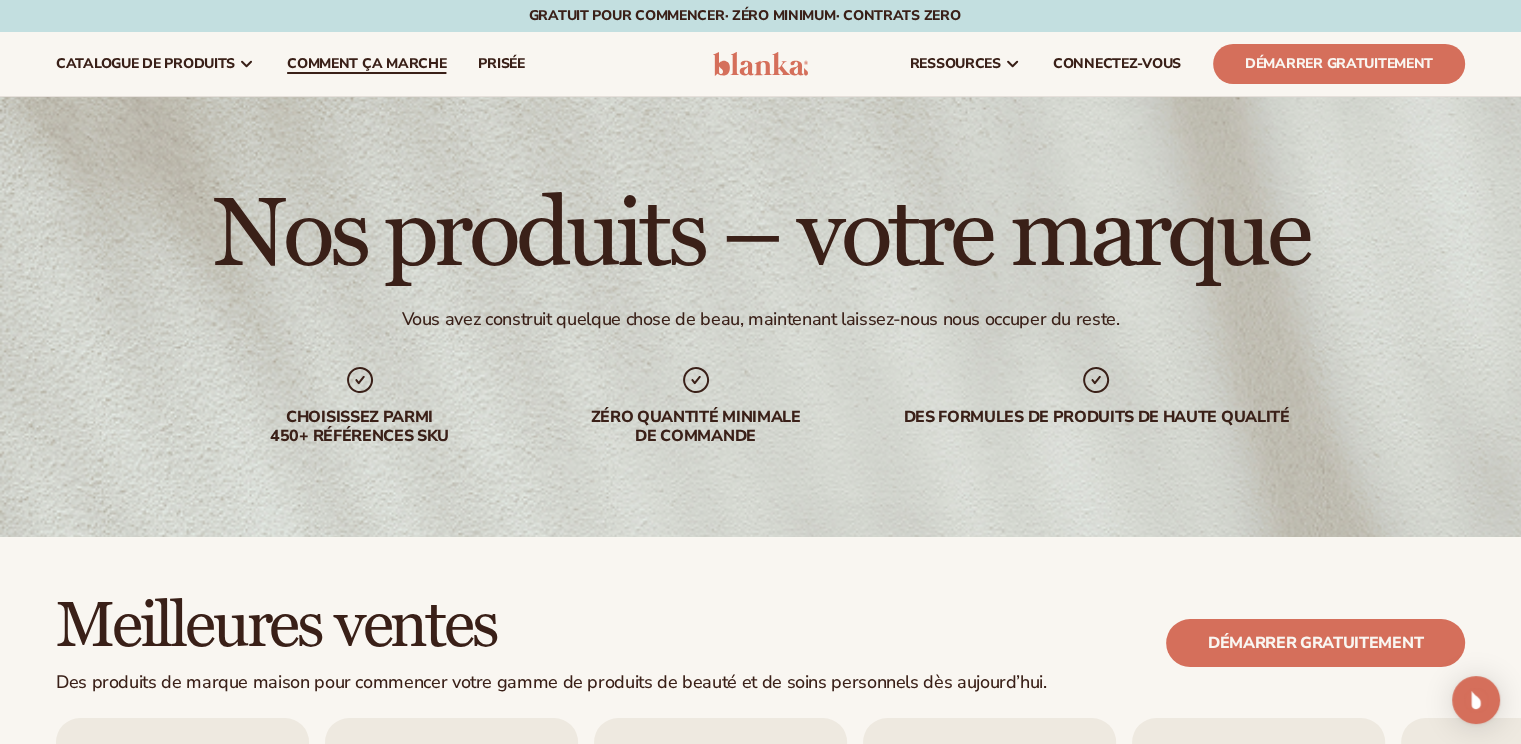 click on "Comment ça marche" at bounding box center (366, 64) 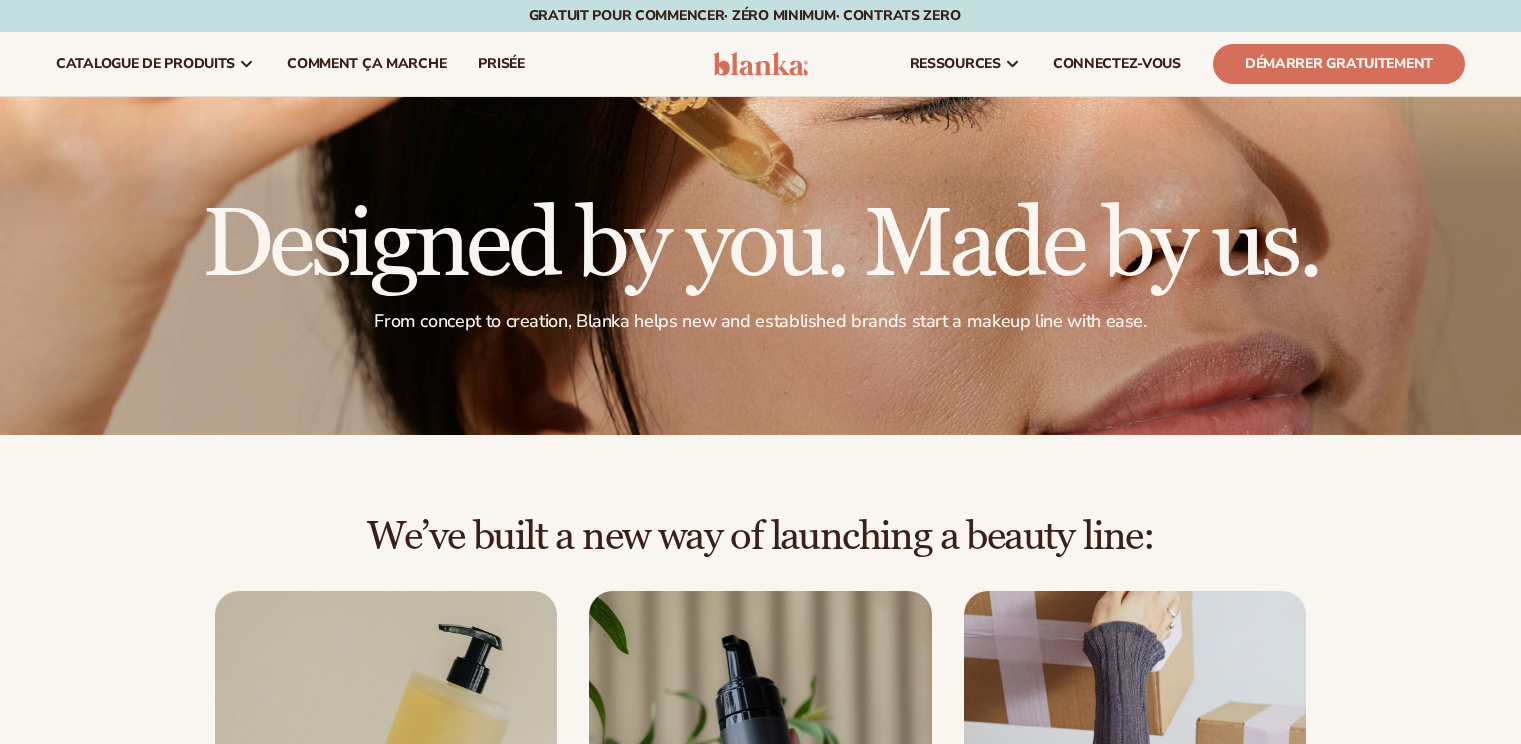 scroll, scrollTop: 0, scrollLeft: 0, axis: both 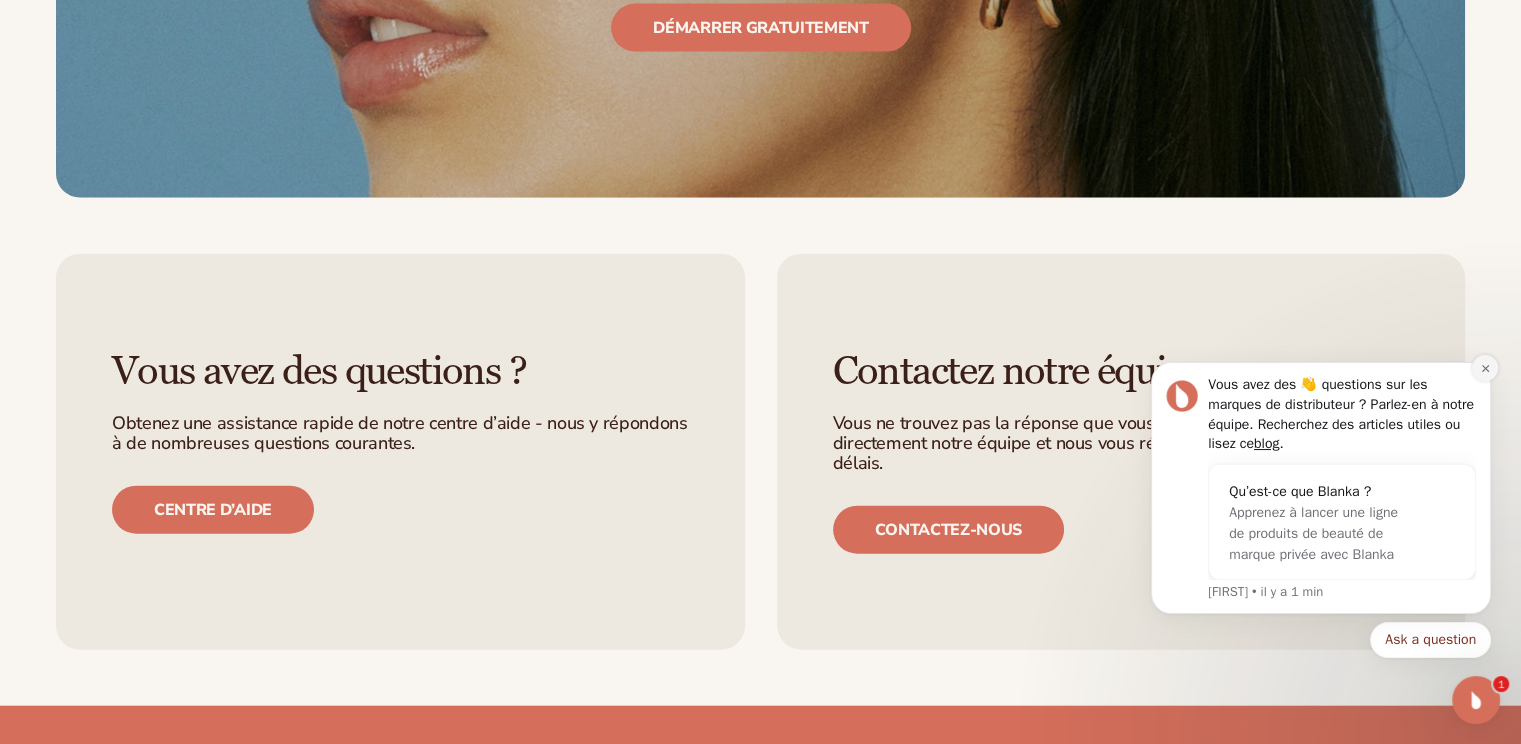 click at bounding box center [1485, 368] 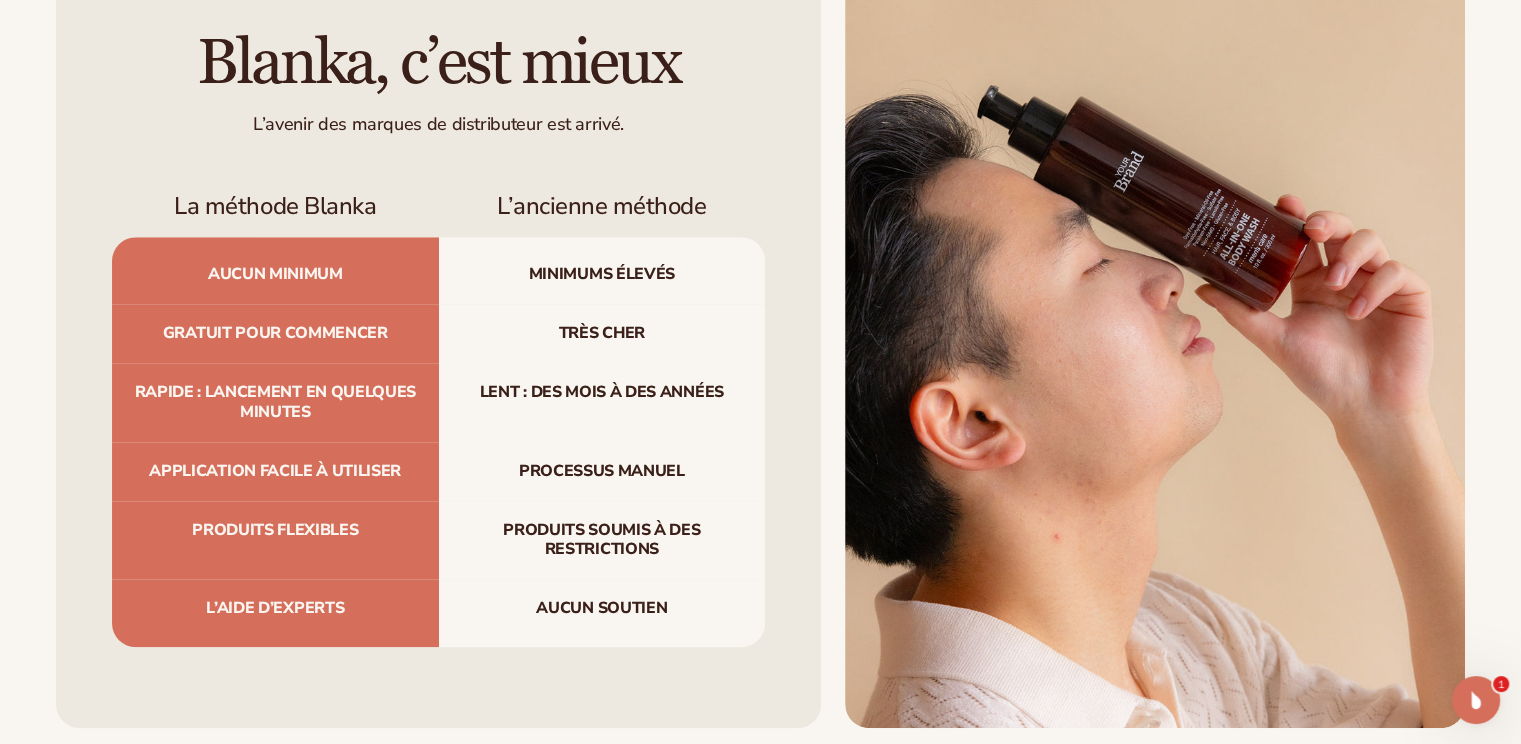 scroll, scrollTop: 0, scrollLeft: 0, axis: both 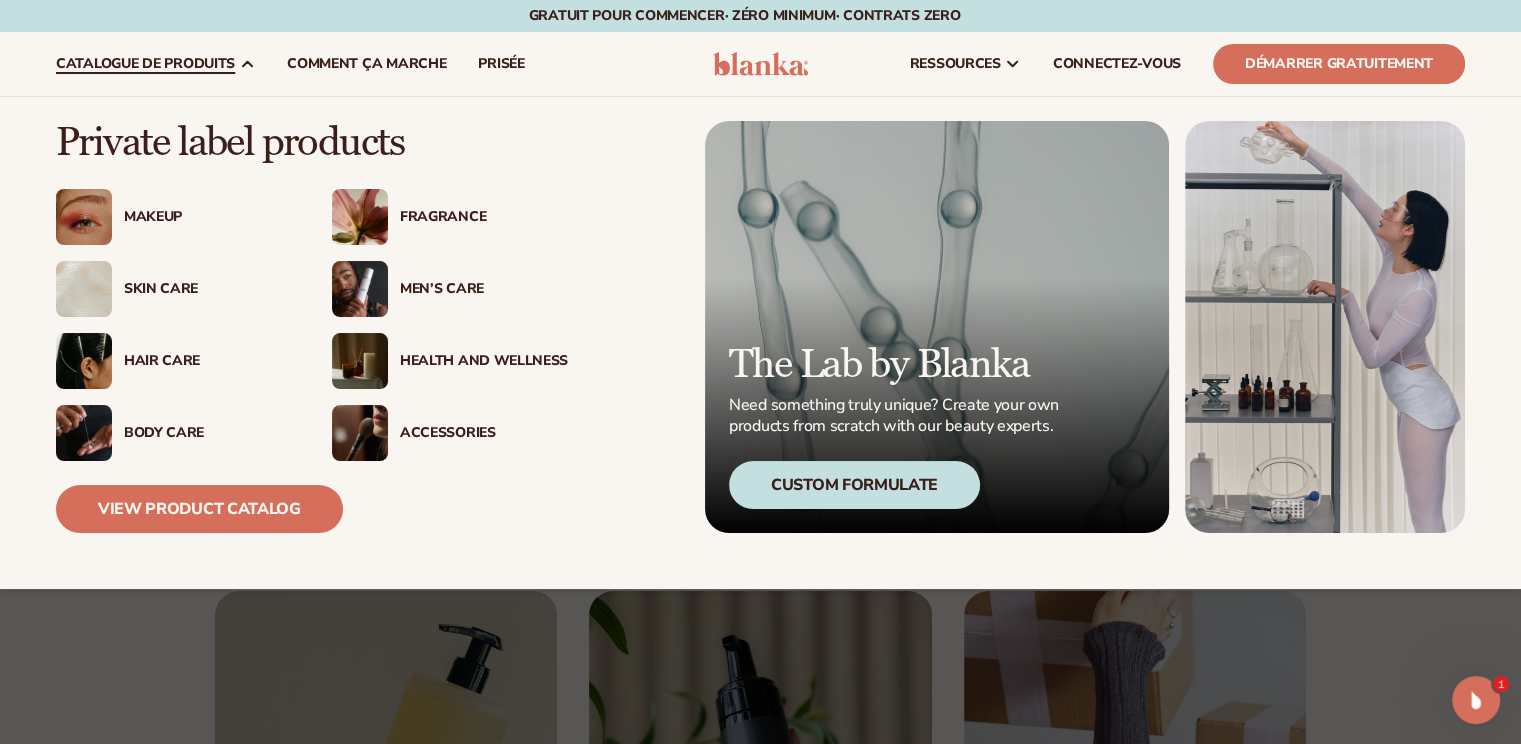 click on "Skin Care" at bounding box center (208, 289) 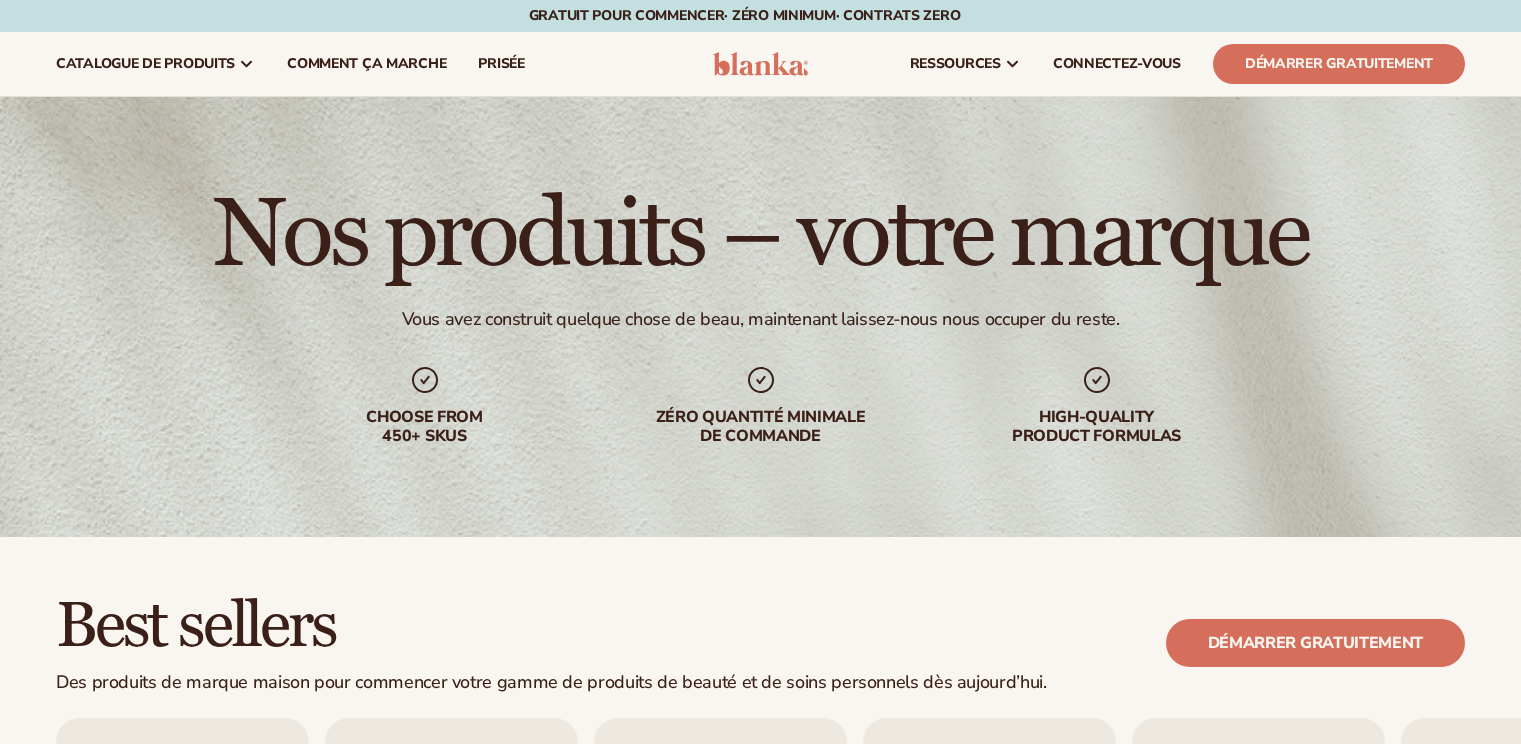 scroll, scrollTop: 0, scrollLeft: 0, axis: both 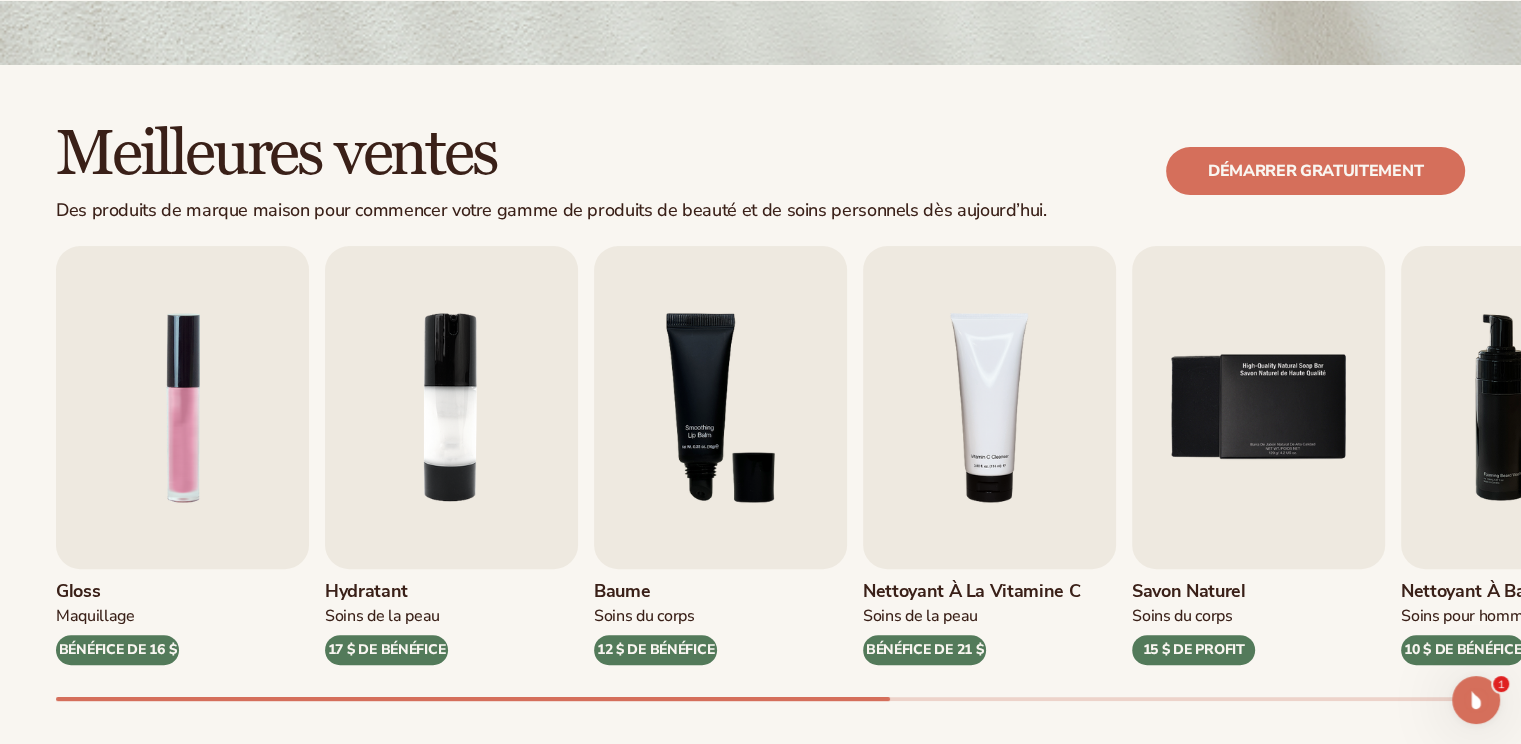 click on "Nettoyant à la vitamine C
Soins de la peau
BÉNÉFICE DE 21 $" at bounding box center (989, 617) 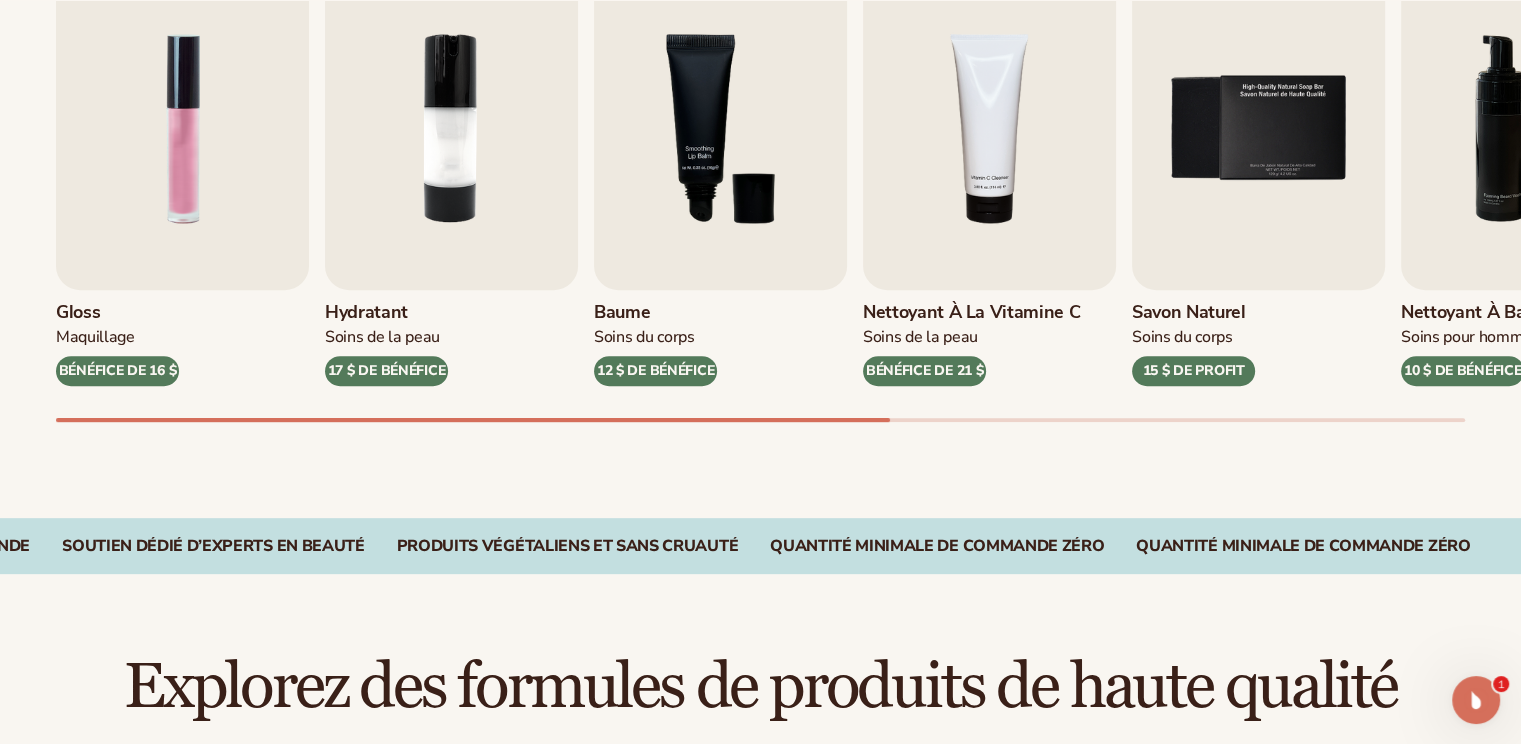 scroll, scrollTop: 819, scrollLeft: 0, axis: vertical 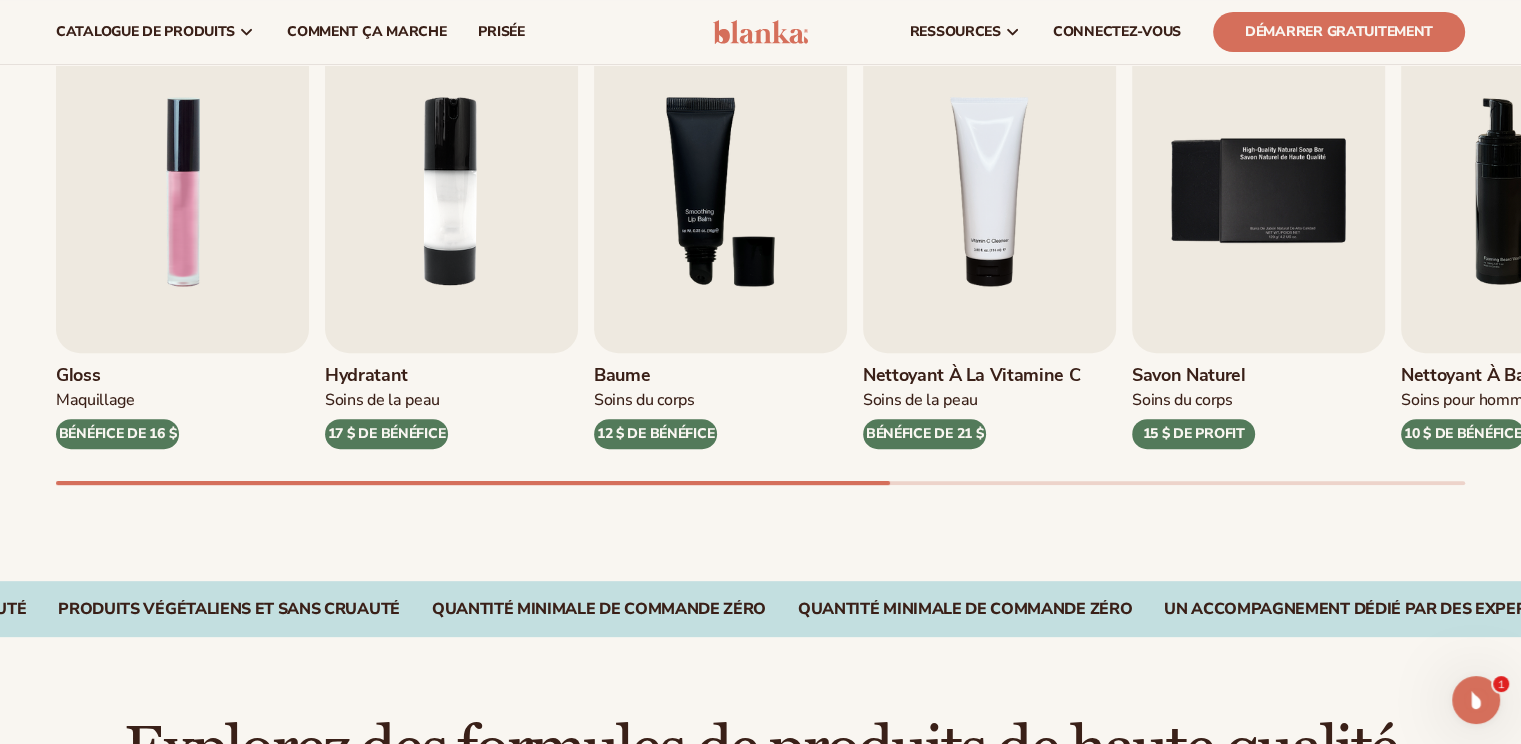 click on "Meilleures ventes Des produits de marque maison pour commencer votre gamme de produits de beauté et de soins personnels dès aujourd’hui.
Démarrer gratuitement
Gloss
Maquillage
BÉNÉFICE DE 16 $
Hydratant
Soins de la peau
17 $ DE BÉNÉFICE
Baume
Soins du corps
12 $ DE BÉNÉFICE
Nettoyant à la vitamine C" at bounding box center [760, 215] 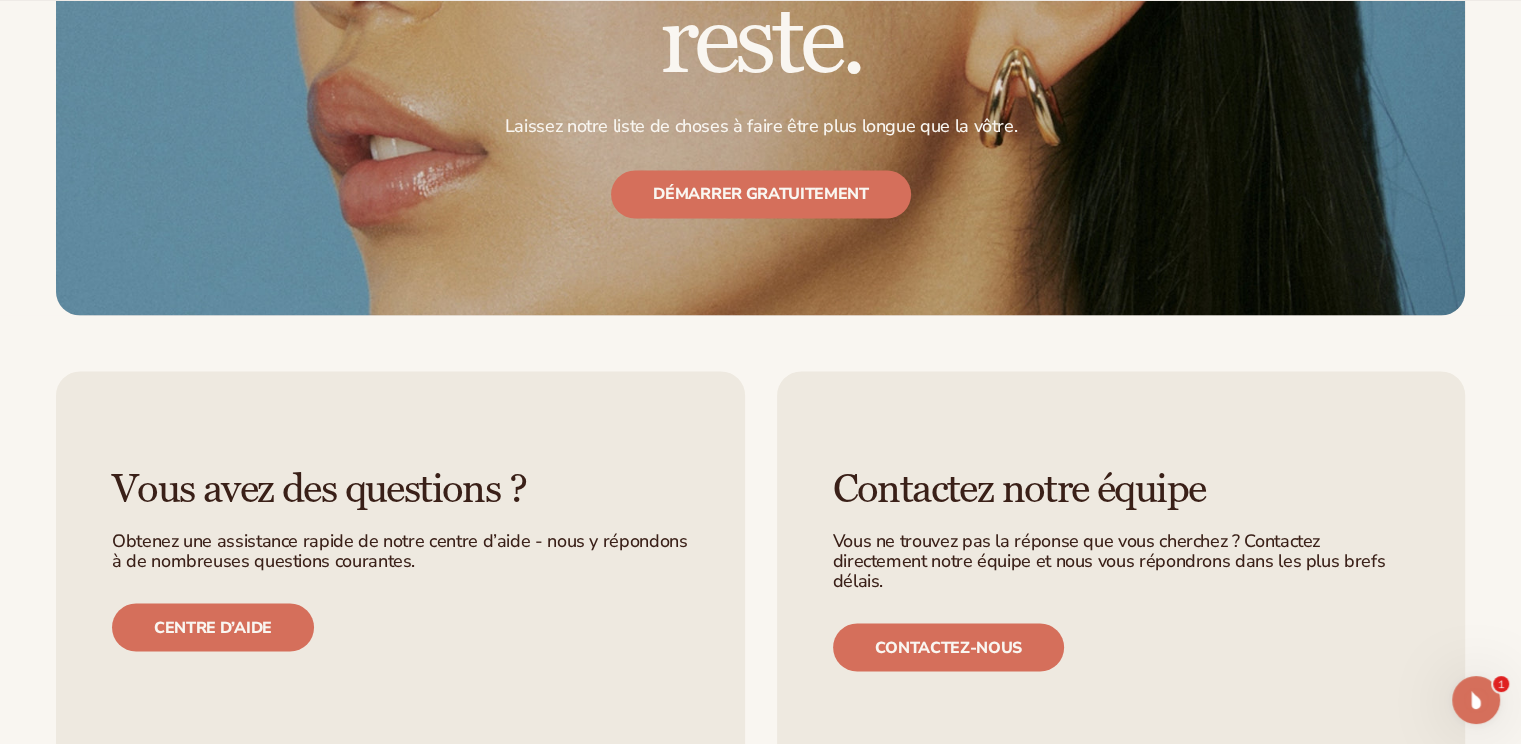 scroll, scrollTop: 3981, scrollLeft: 0, axis: vertical 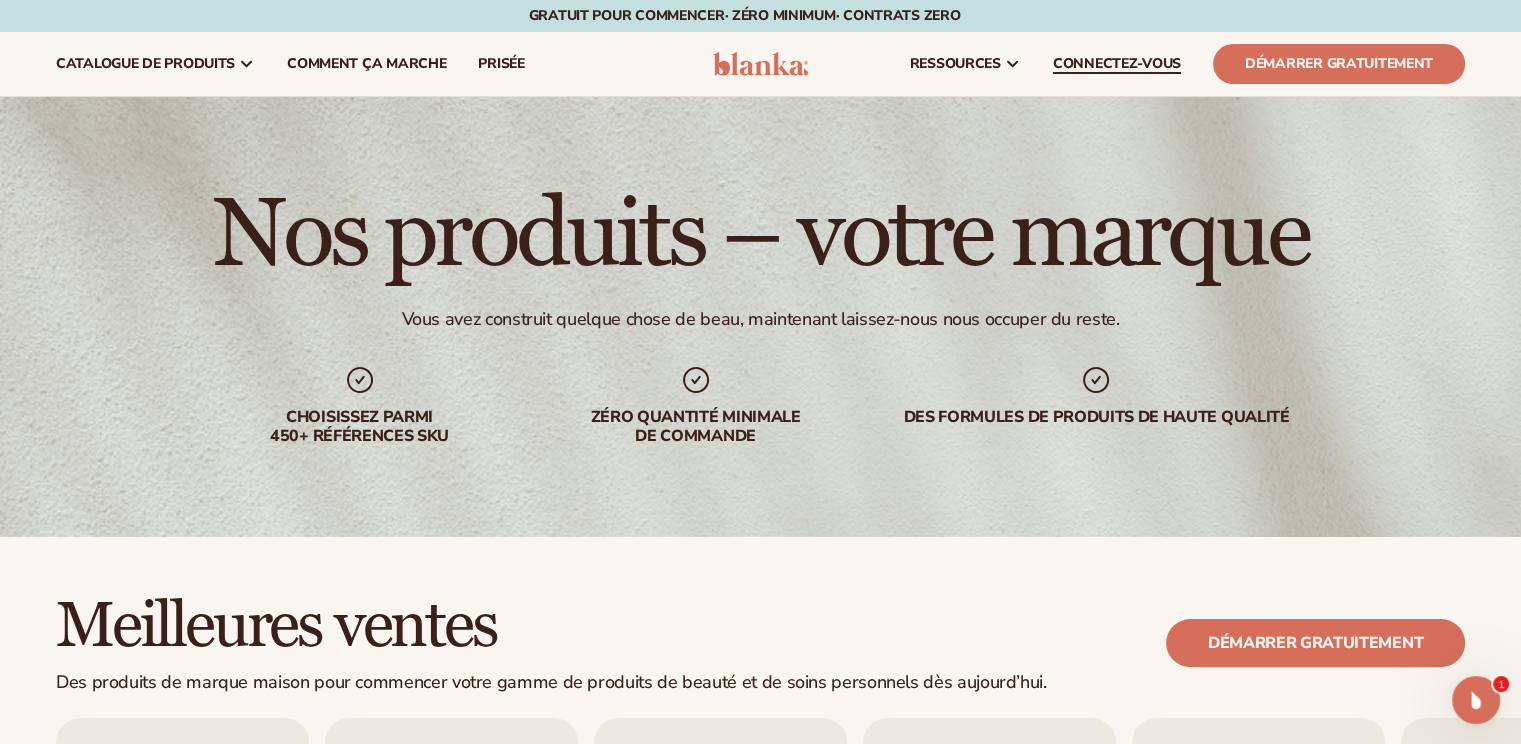 click on "CONNECTEZ-VOUS" at bounding box center [1117, 64] 